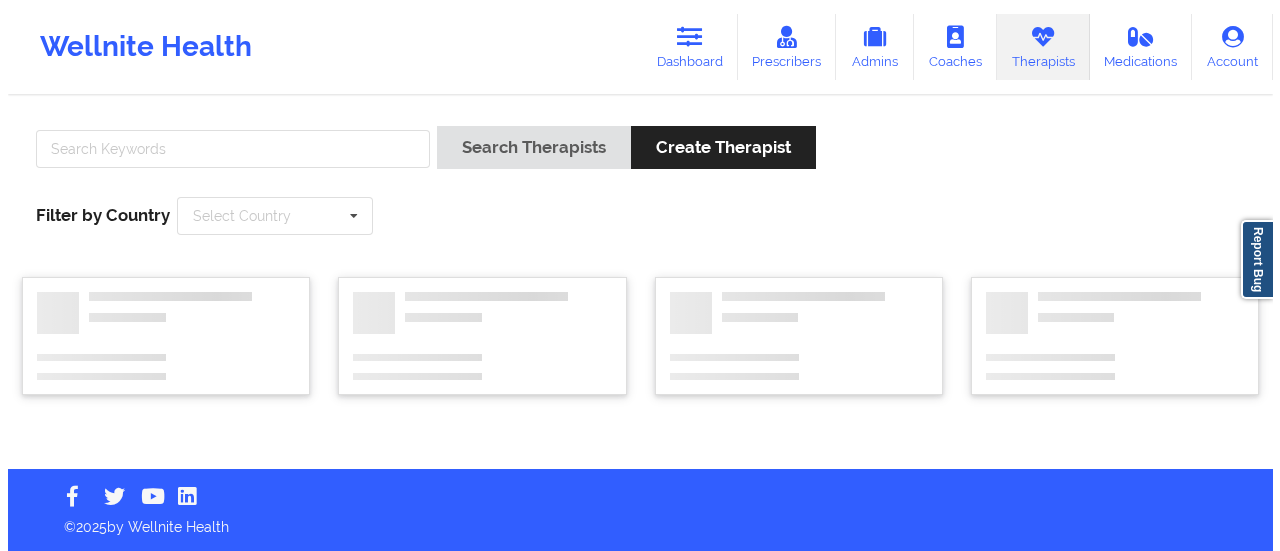 scroll, scrollTop: 0, scrollLeft: 0, axis: both 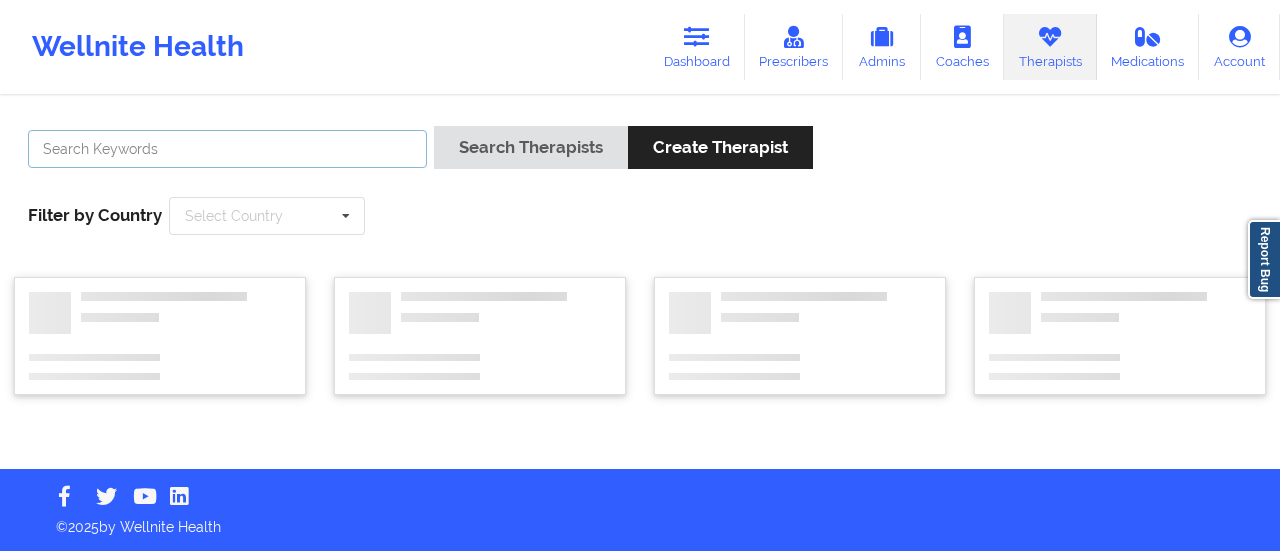 click at bounding box center (227, 149) 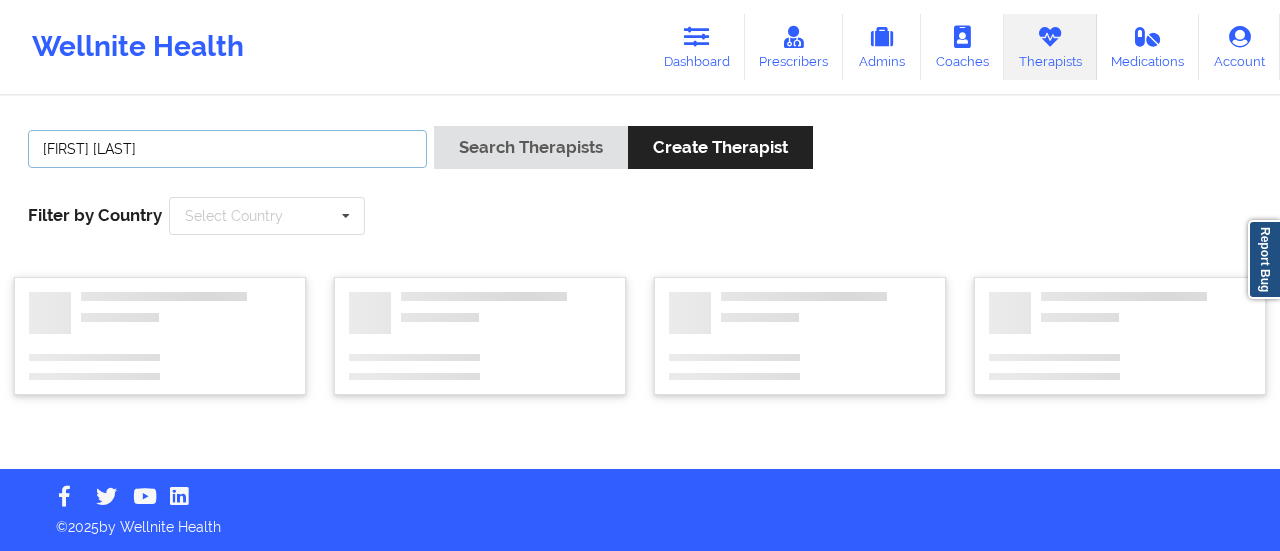 type on "Sonja Johnson" 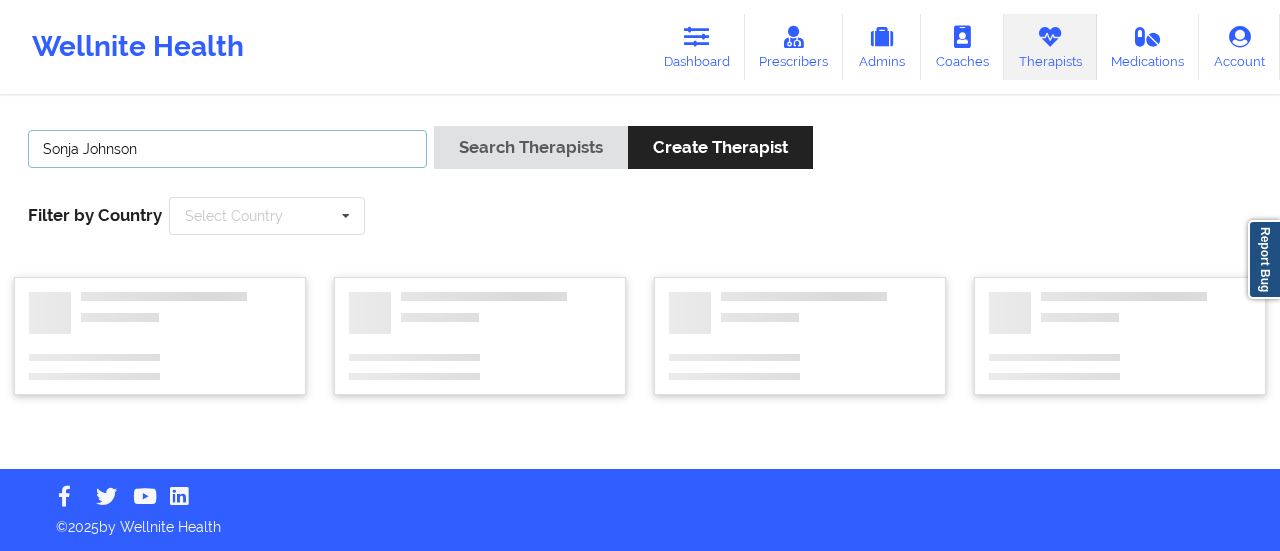 click on "Search Therapists" at bounding box center [531, 147] 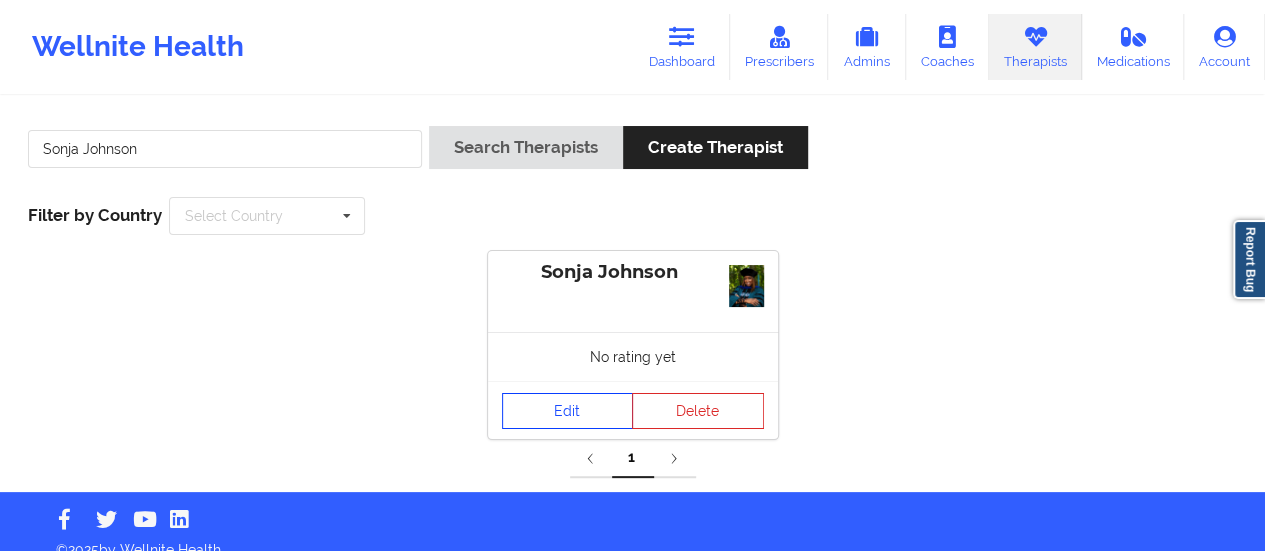 click on "Edit" at bounding box center (568, 411) 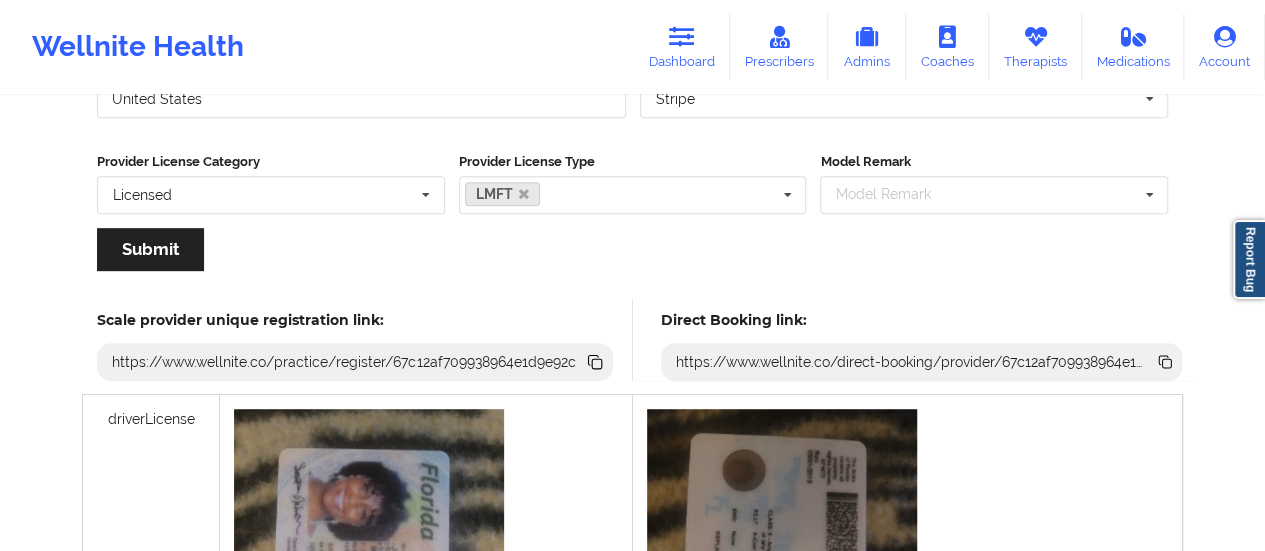 scroll, scrollTop: 398, scrollLeft: 0, axis: vertical 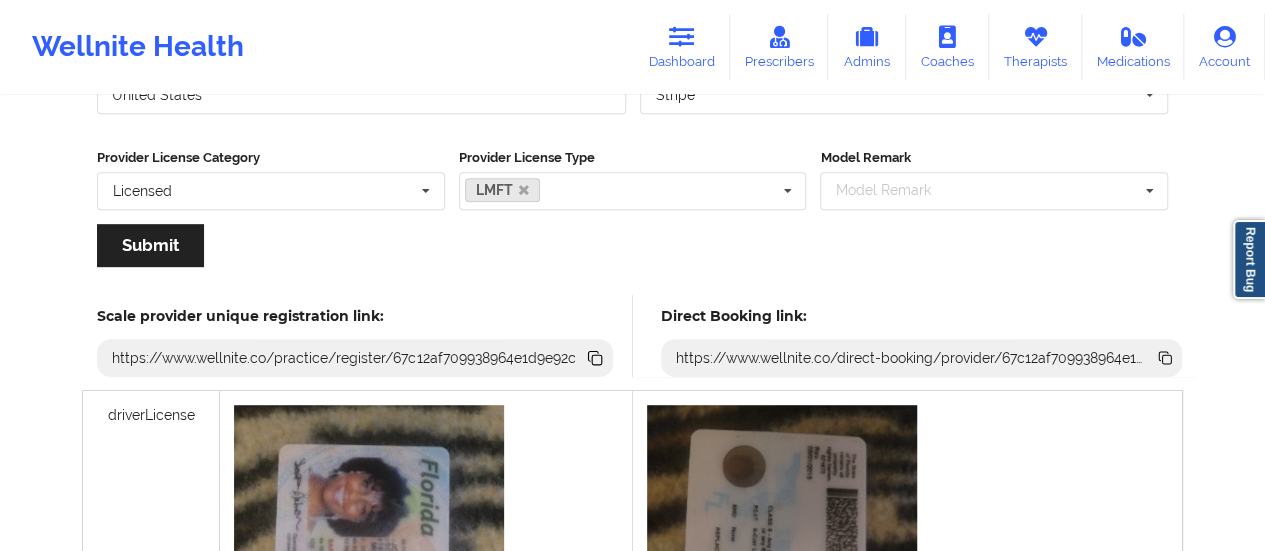 click 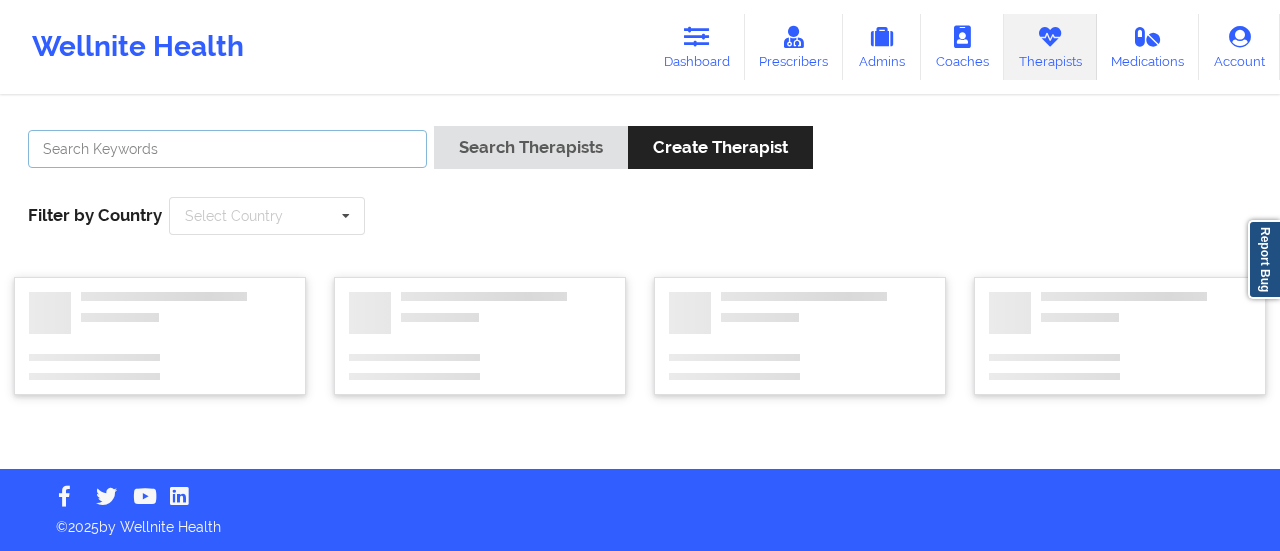 click at bounding box center (227, 149) 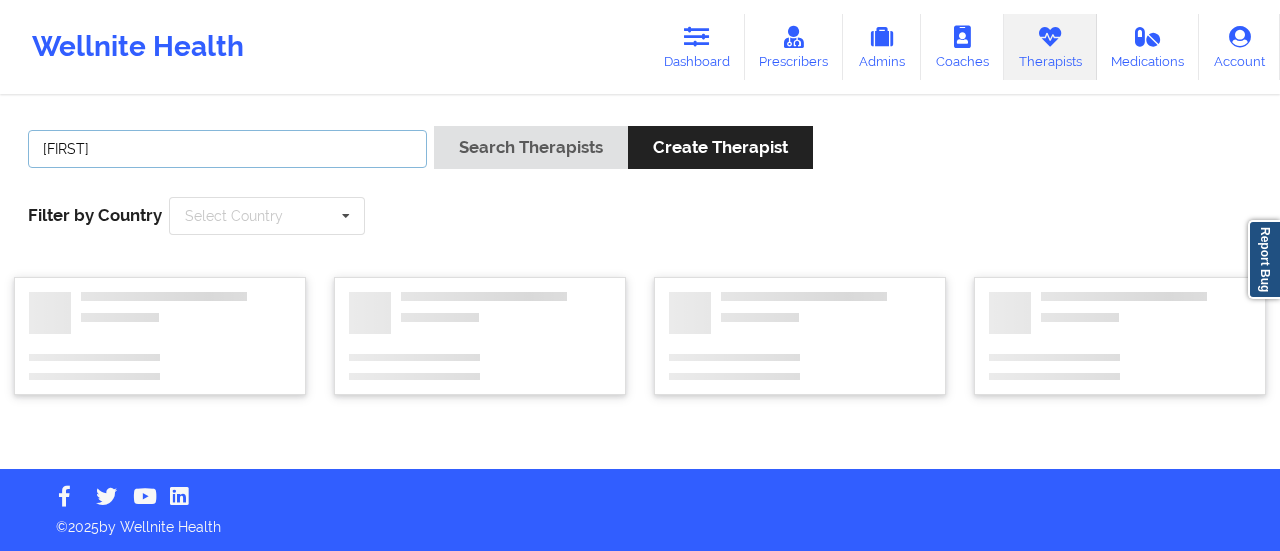 type on "[FIRST] [LAST]" 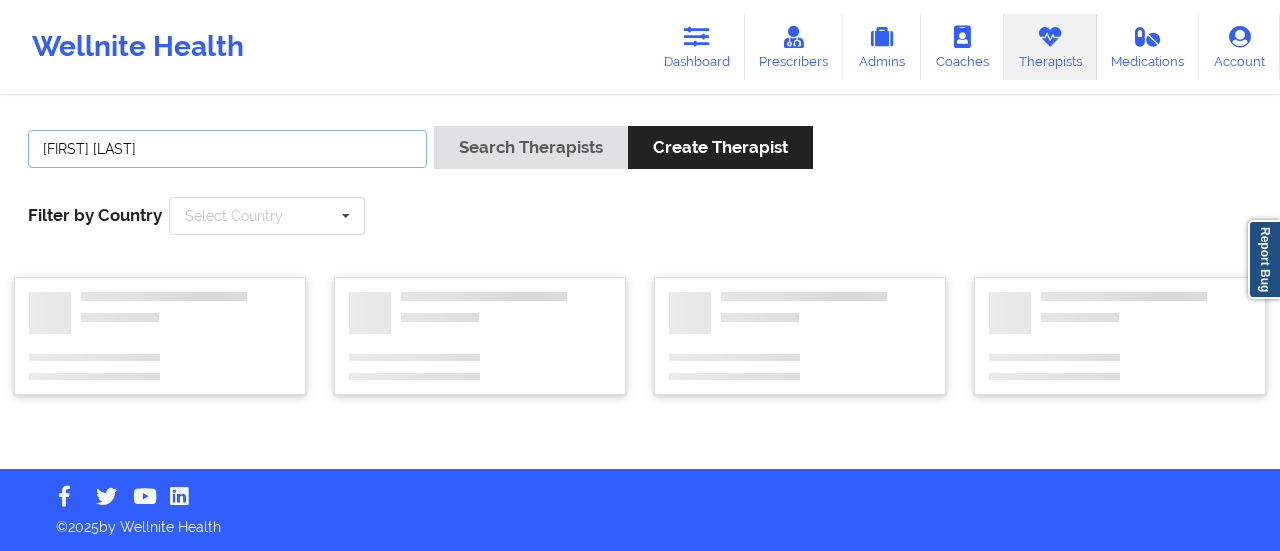 click on "Search Therapists" at bounding box center [531, 147] 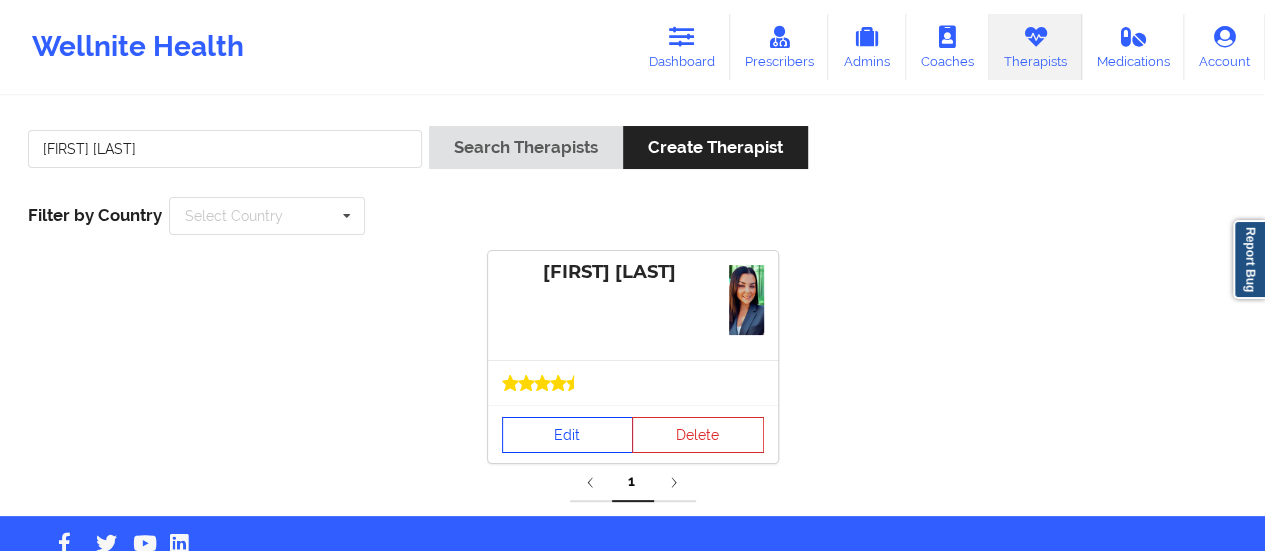click on "Edit" at bounding box center (568, 435) 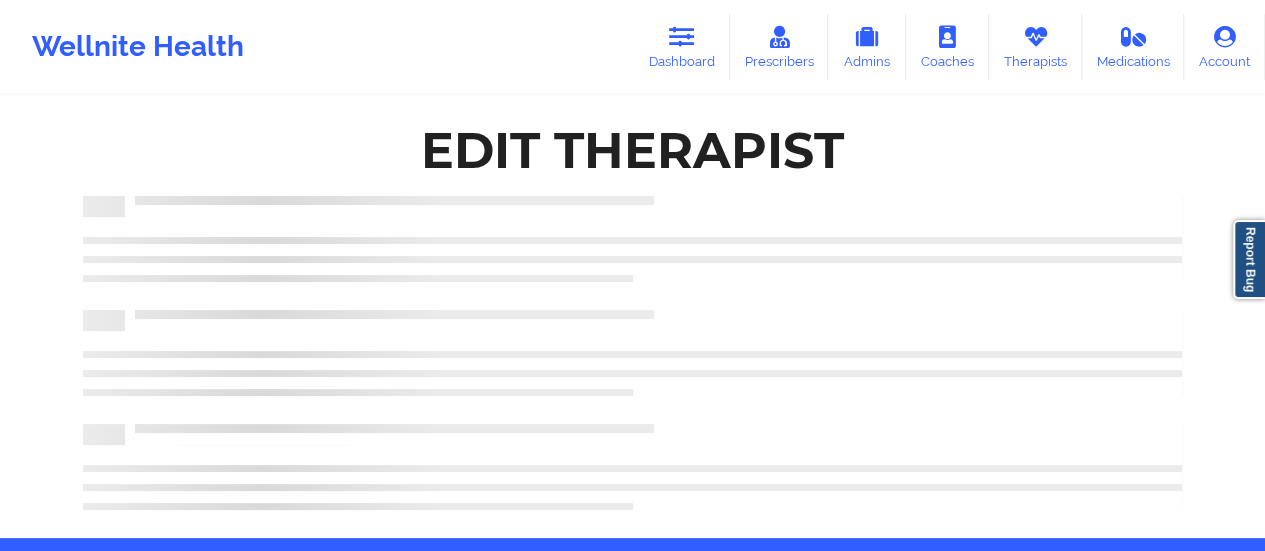 click at bounding box center [632, 246] 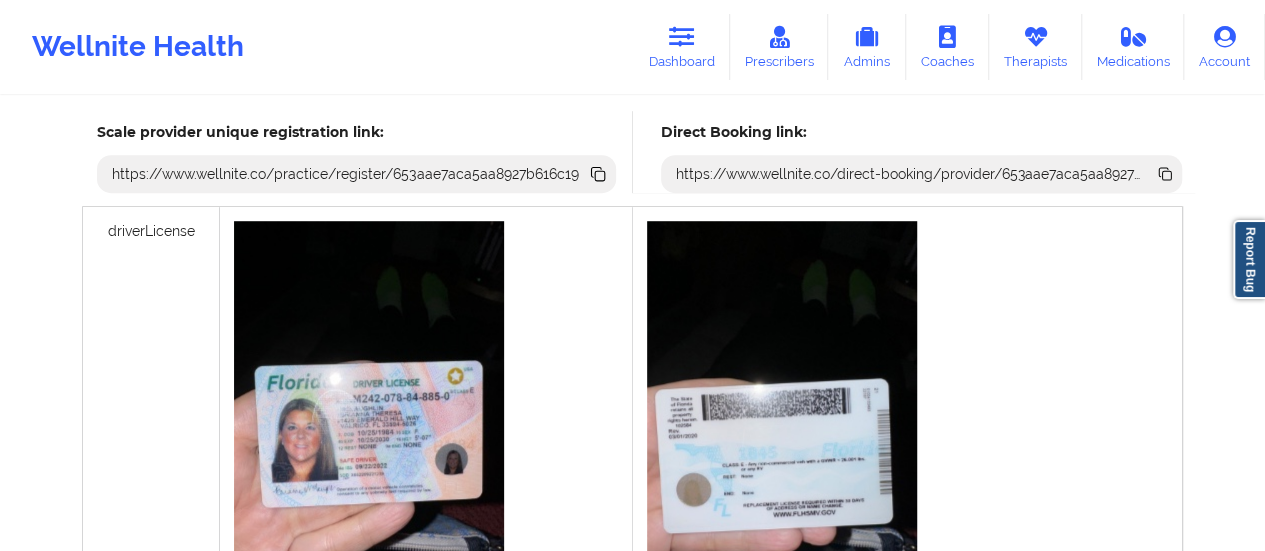 scroll, scrollTop: 580, scrollLeft: 0, axis: vertical 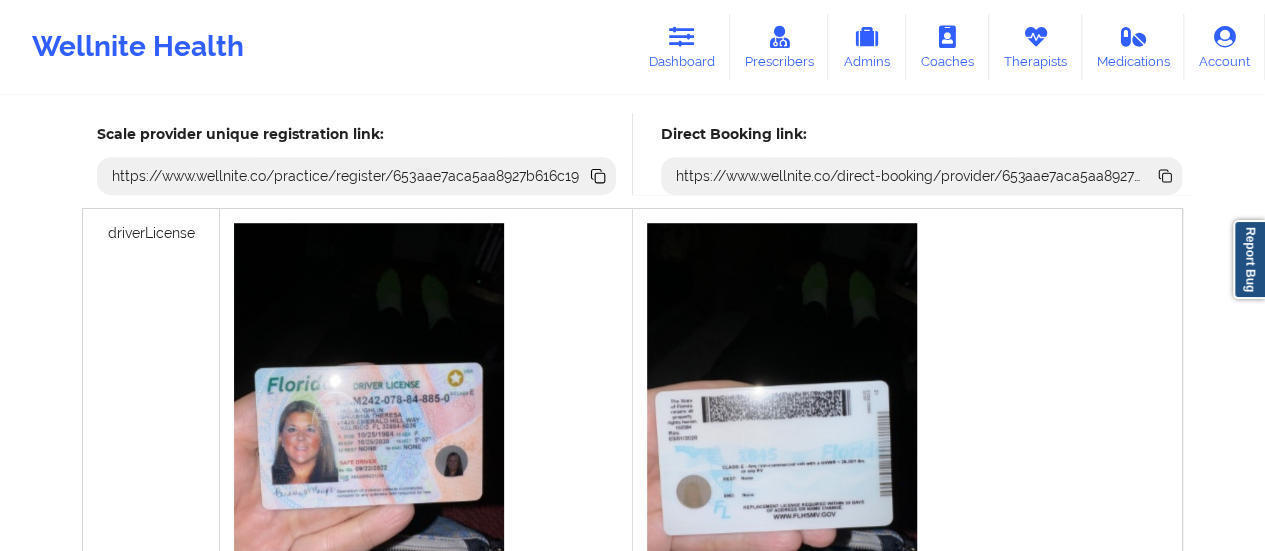click on "https://www.wellnite.co/direct-booking/provider/653aae7aca5aa8927b616c19" at bounding box center (911, 176) 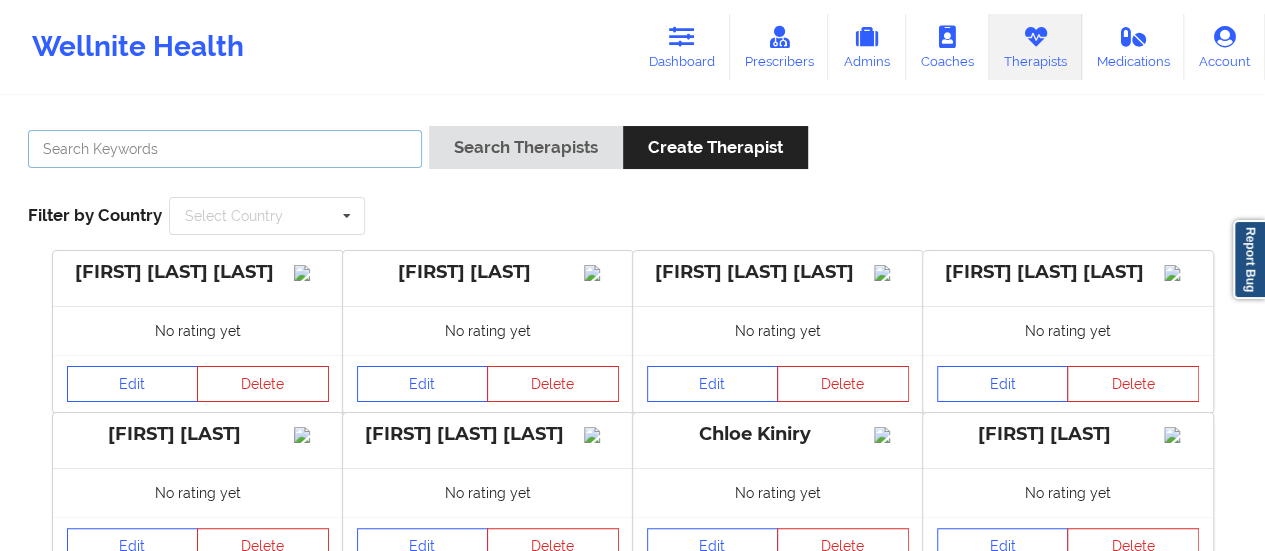click at bounding box center (225, 149) 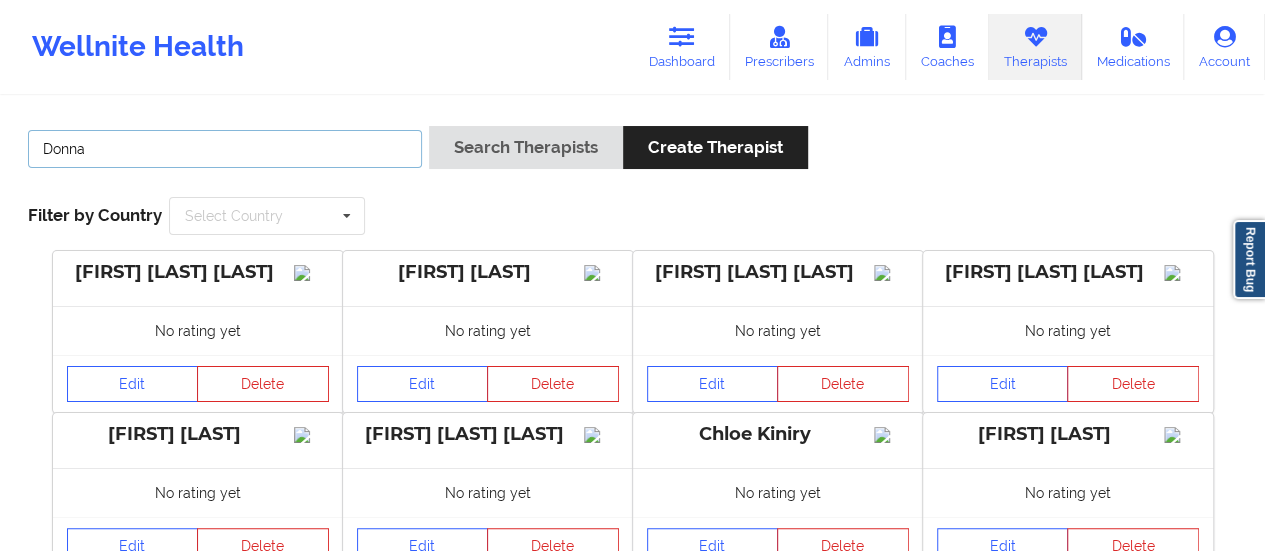 type on "[FIRST] [LAST]" 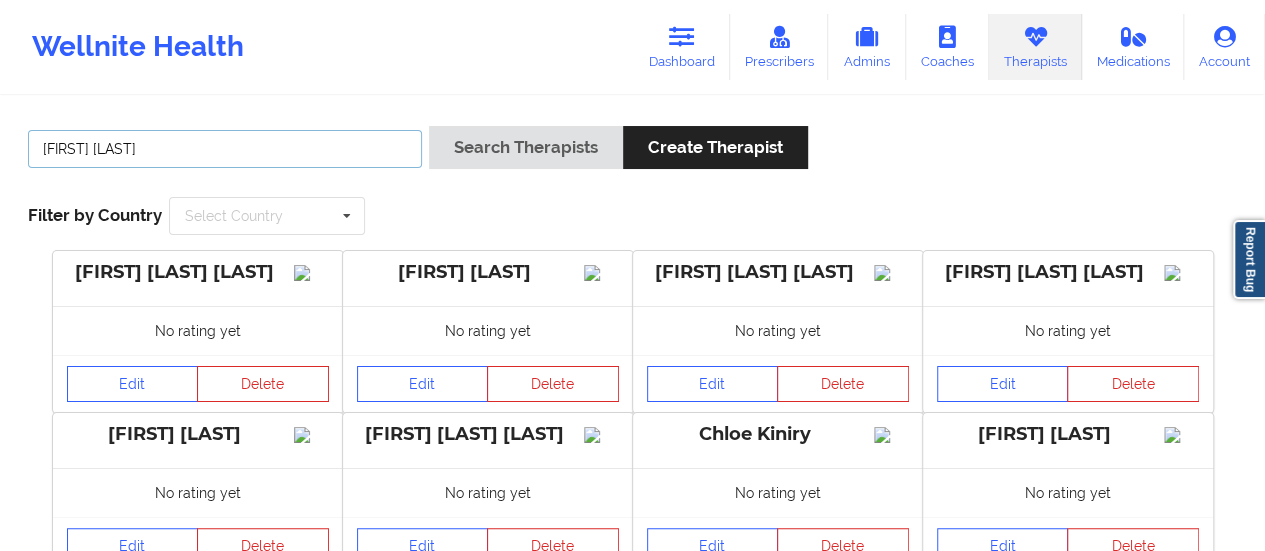 click on "Search Therapists" at bounding box center [526, 147] 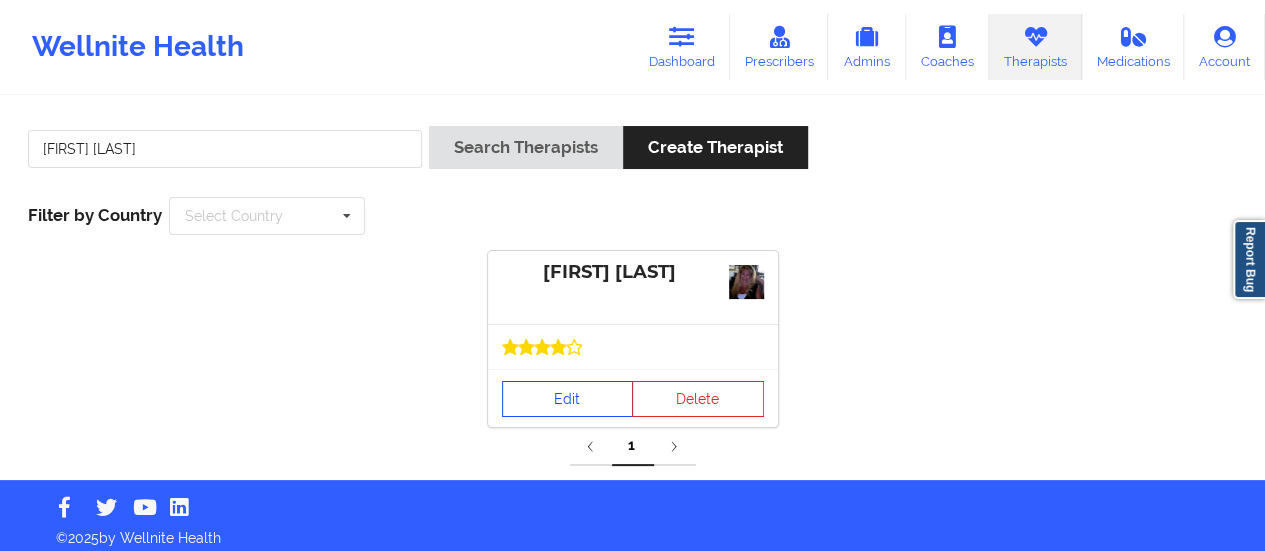 drag, startPoint x: 559, startPoint y: 377, endPoint x: 552, endPoint y: 398, distance: 22.135944 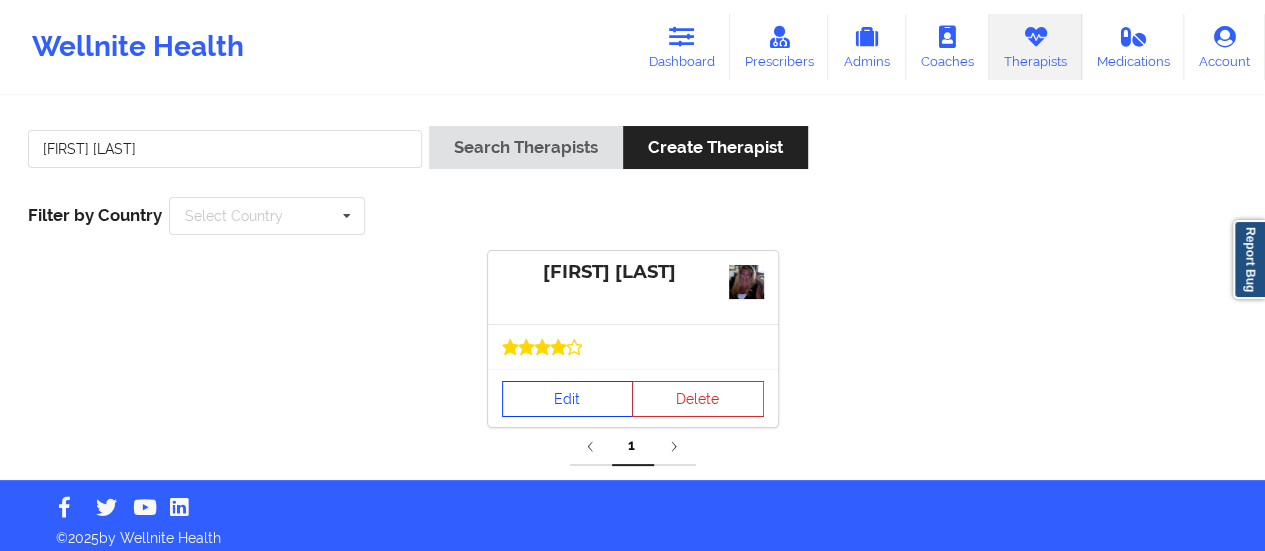 click on "Edit" at bounding box center [568, 399] 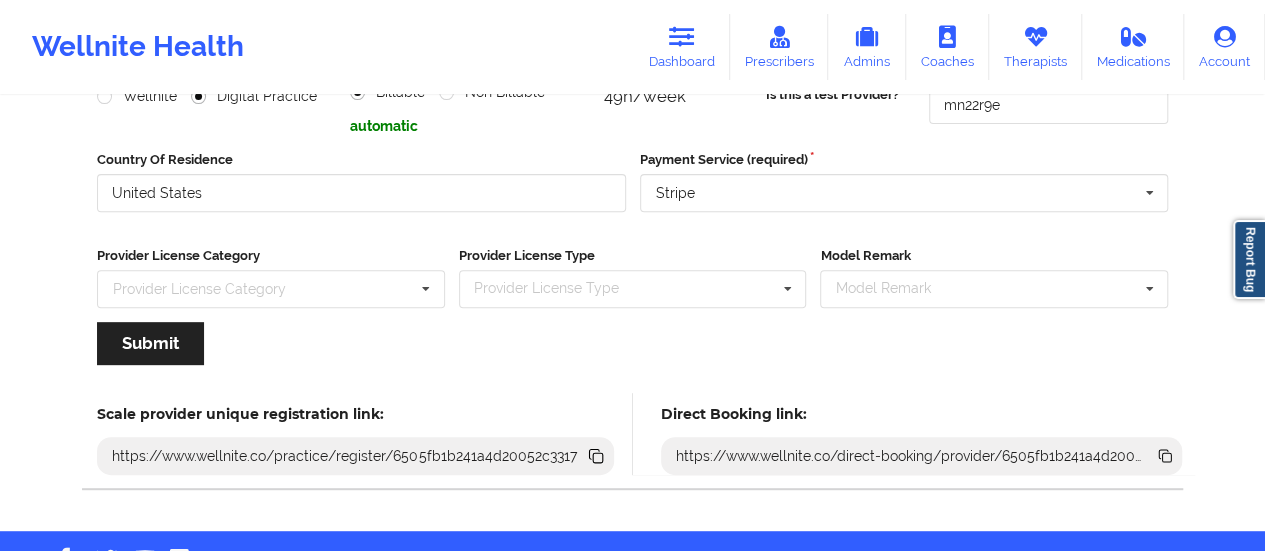 scroll, scrollTop: 360, scrollLeft: 0, axis: vertical 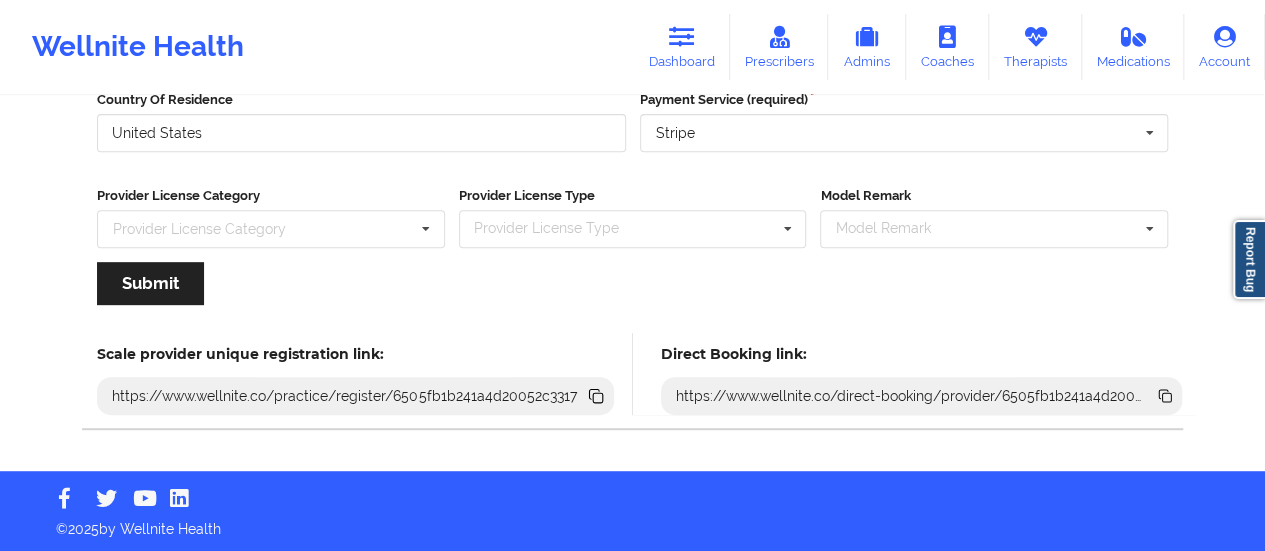 click 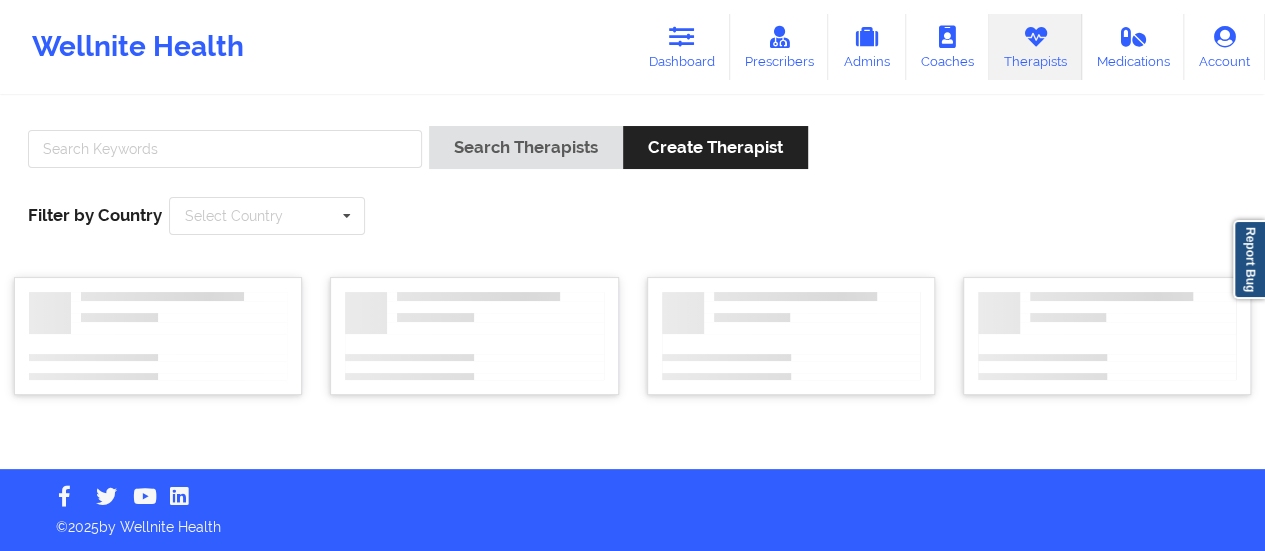 scroll, scrollTop: 0, scrollLeft: 0, axis: both 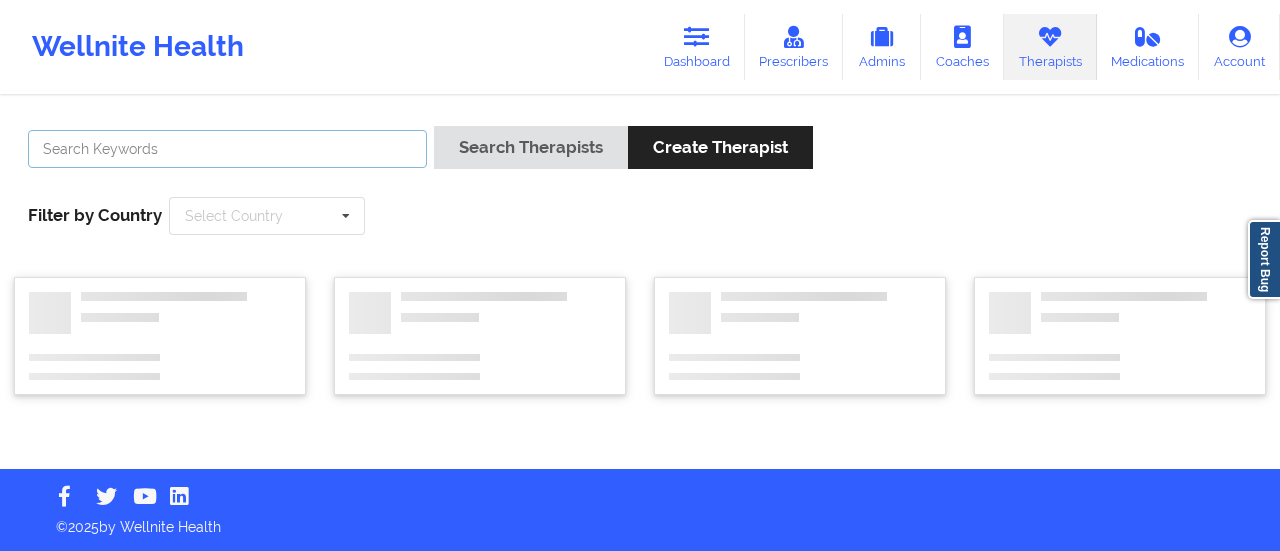 click at bounding box center (227, 149) 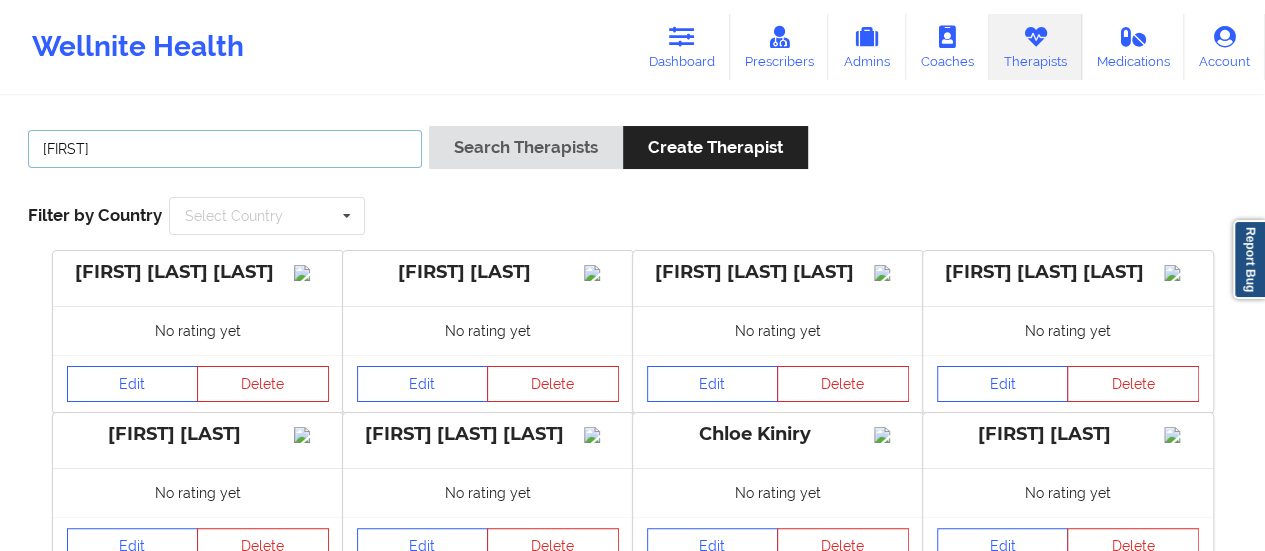 type on "[FIRST] [LAST]" 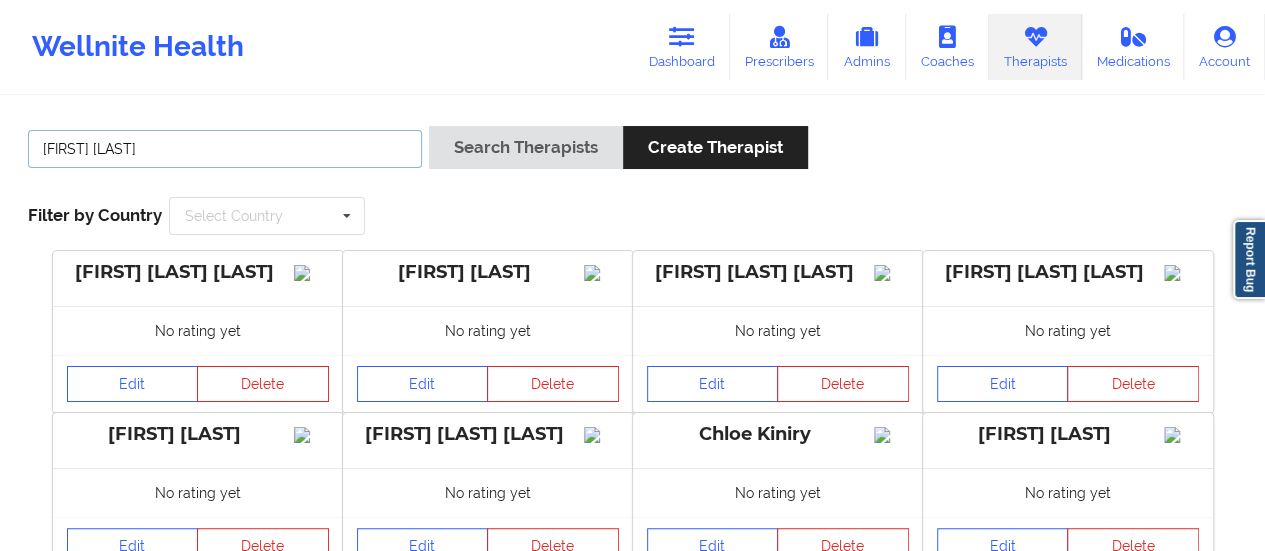 click on "Search Therapists" at bounding box center (526, 147) 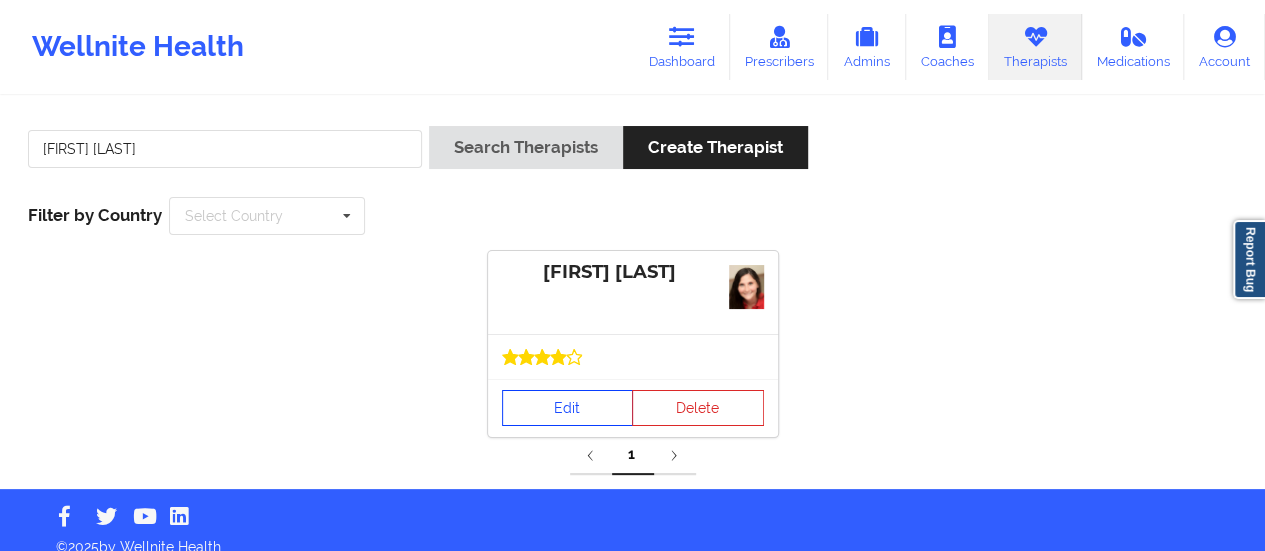 click on "Edit" at bounding box center [568, 408] 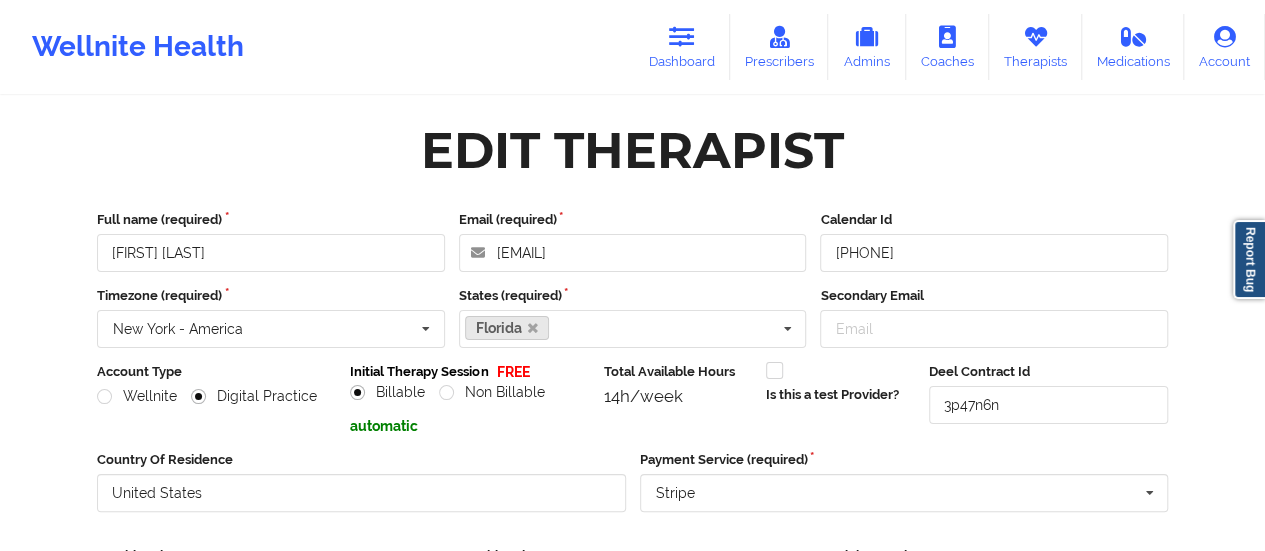 scroll, scrollTop: 360, scrollLeft: 0, axis: vertical 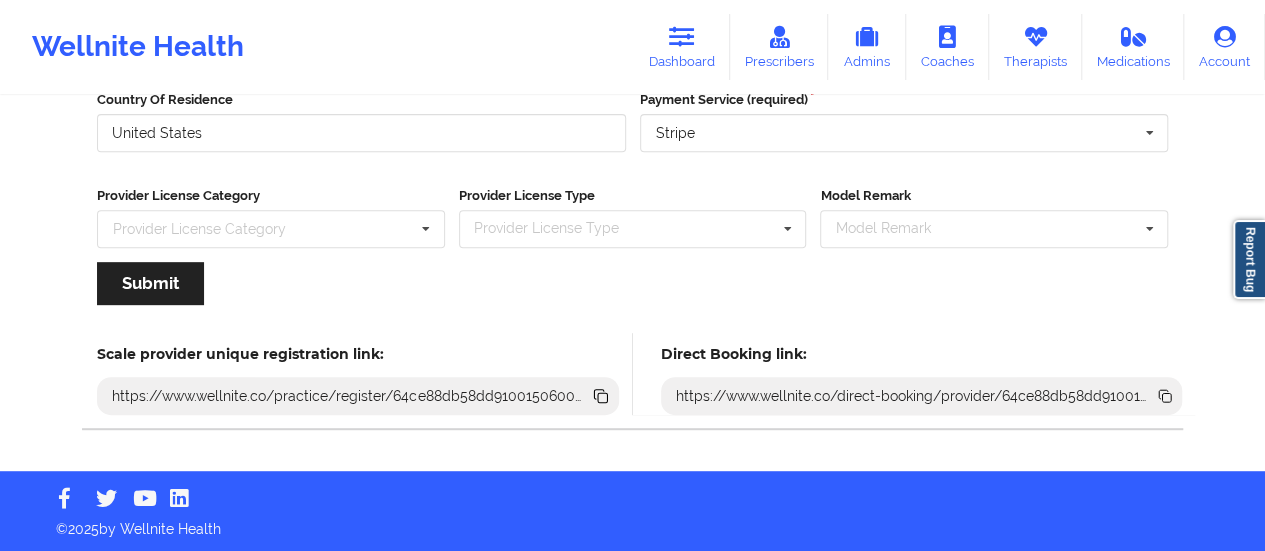 click 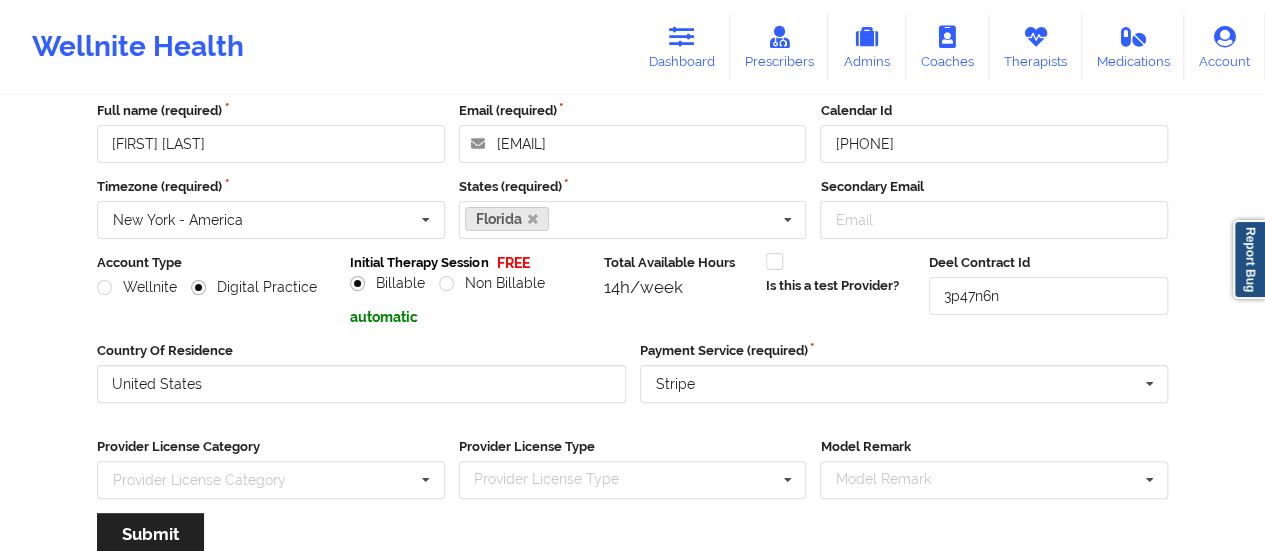 scroll, scrollTop: 0, scrollLeft: 0, axis: both 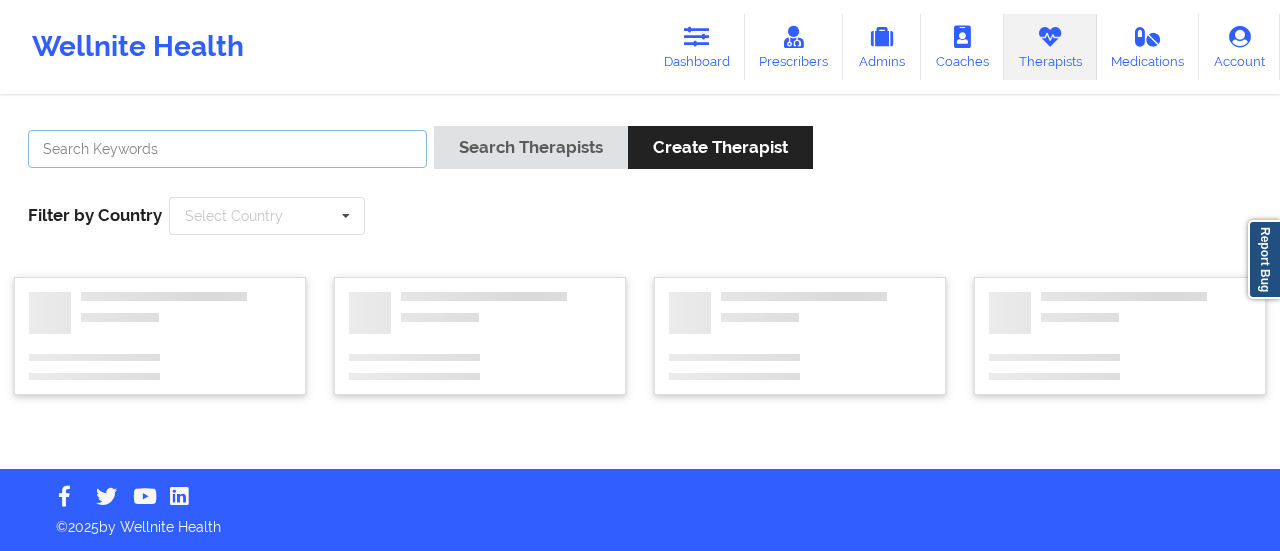 click at bounding box center [227, 149] 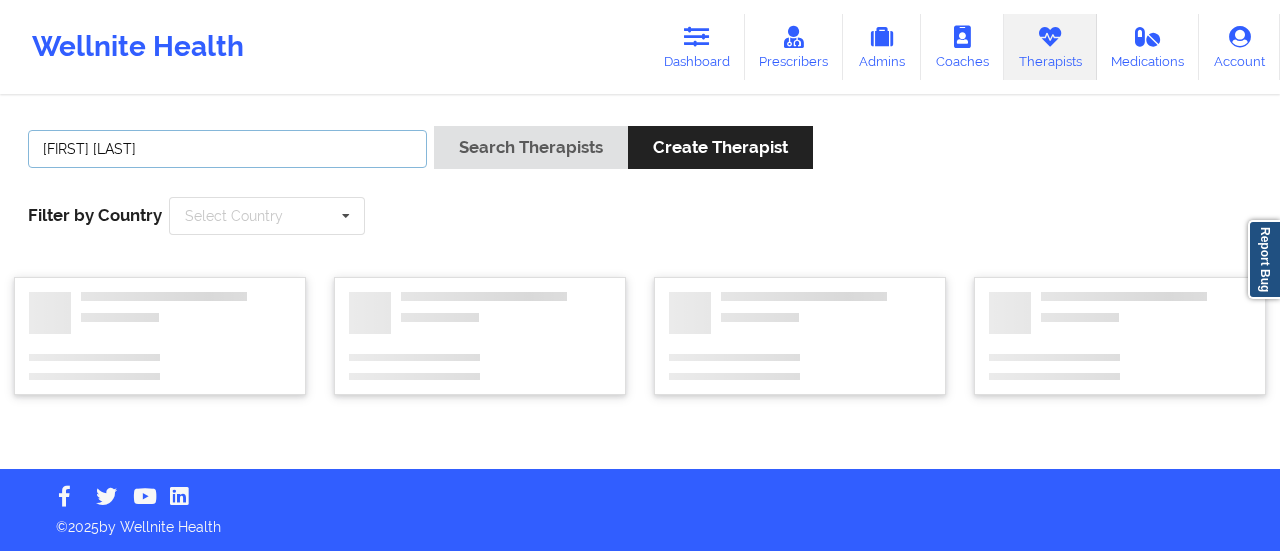 type on "[FIRST] [LAST]" 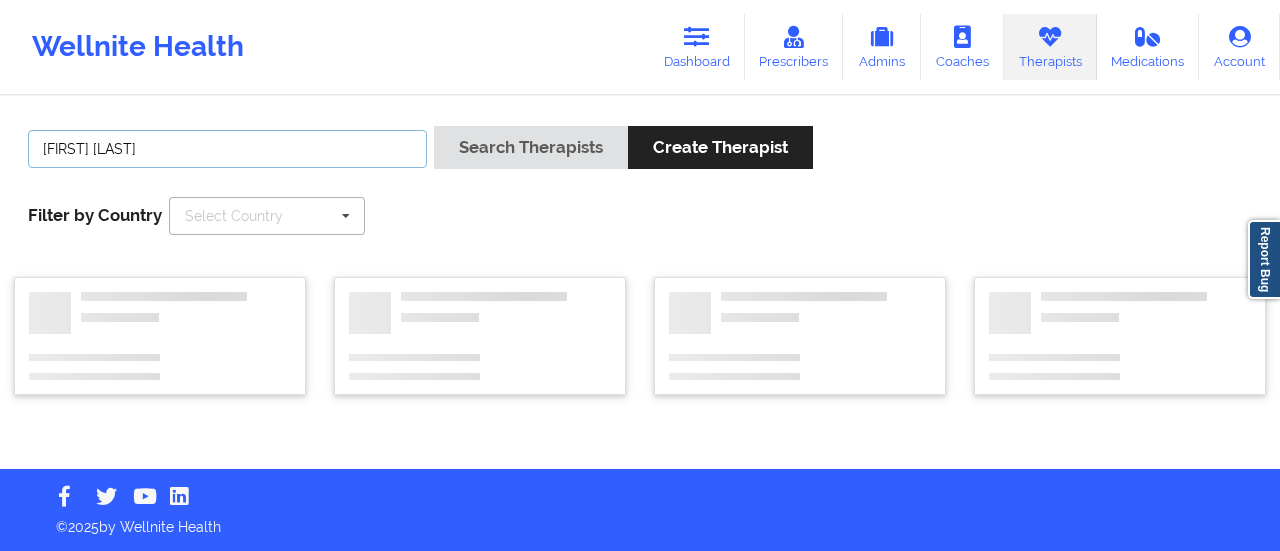 click on "Search Therapists" at bounding box center (531, 147) 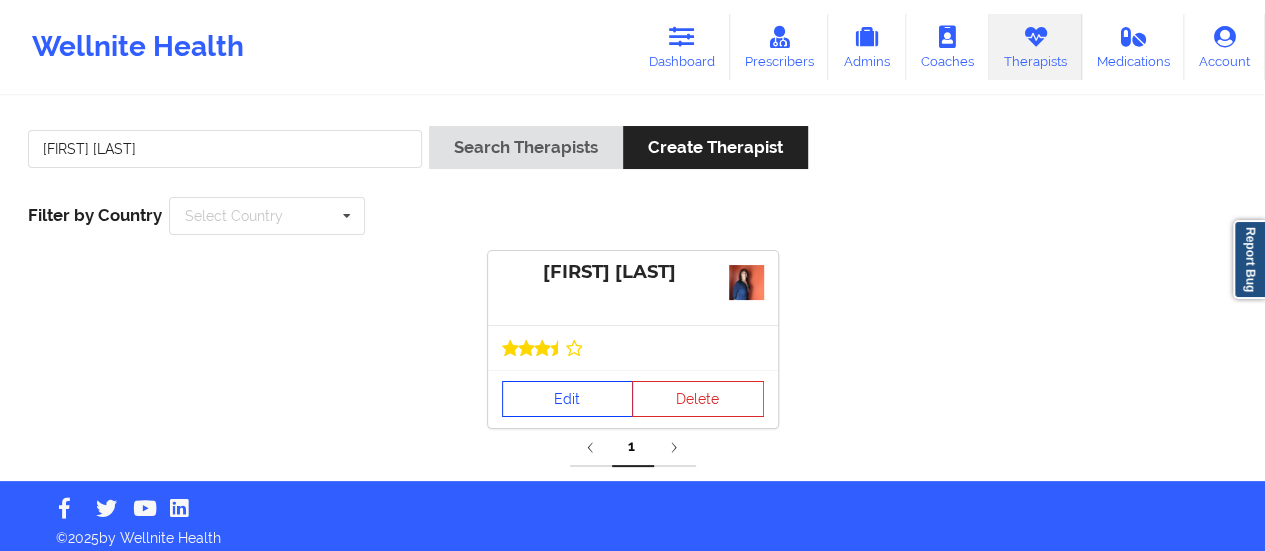 click on "Edit" at bounding box center [568, 399] 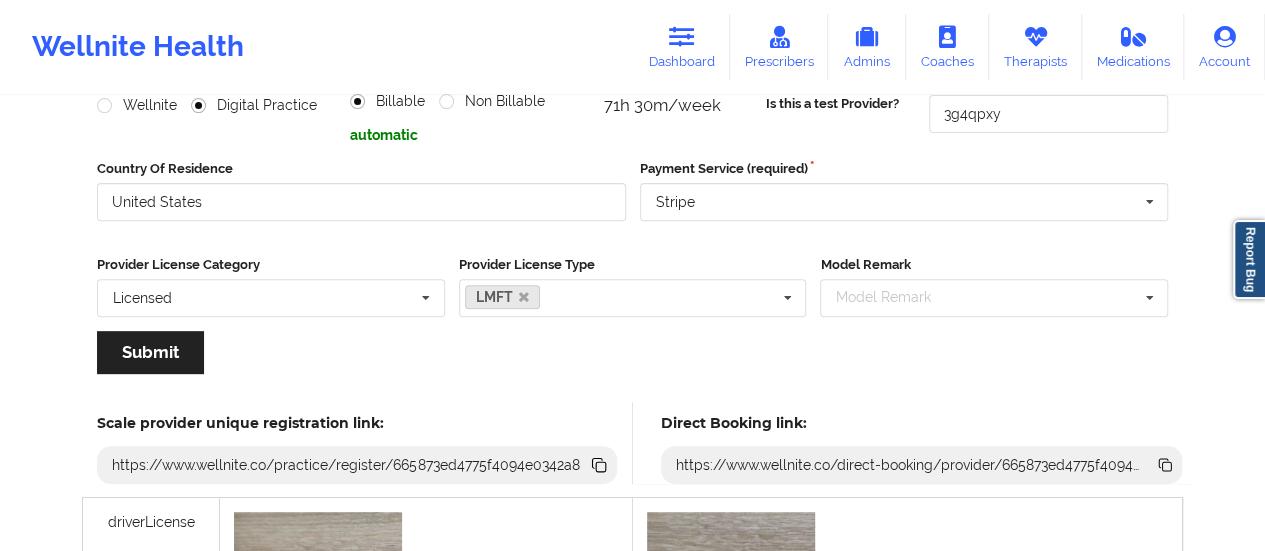 scroll, scrollTop: 456, scrollLeft: 0, axis: vertical 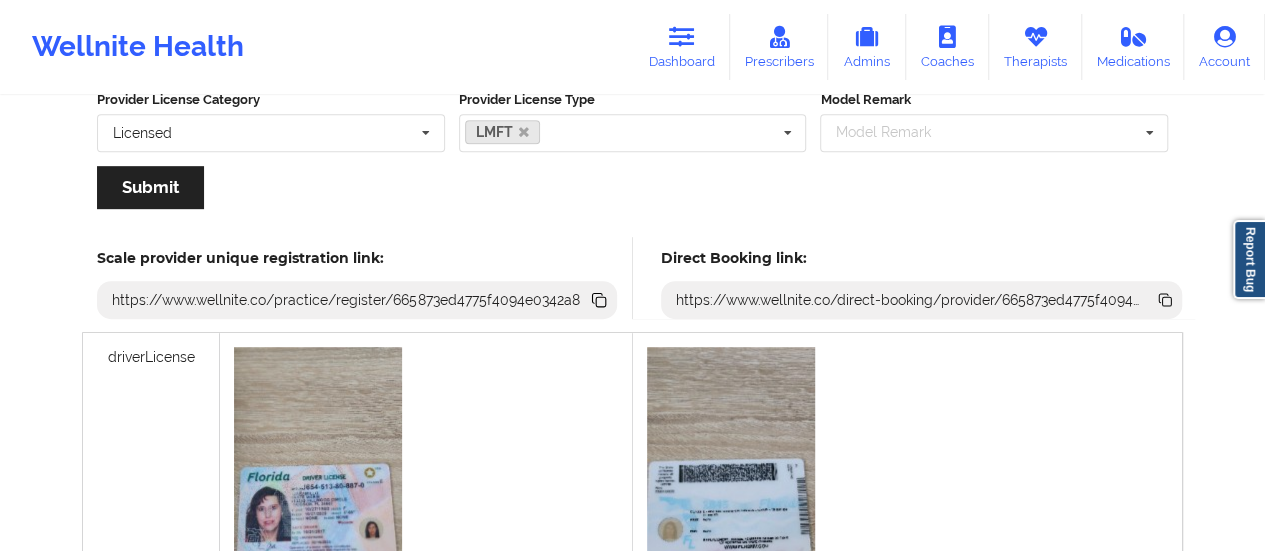 click 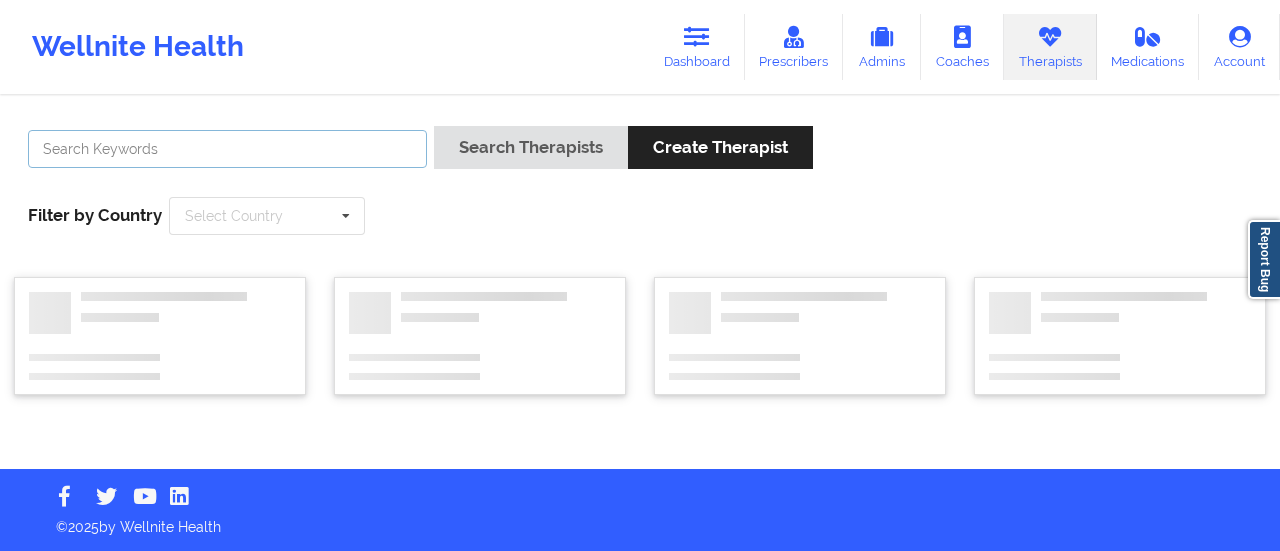 click at bounding box center (227, 149) 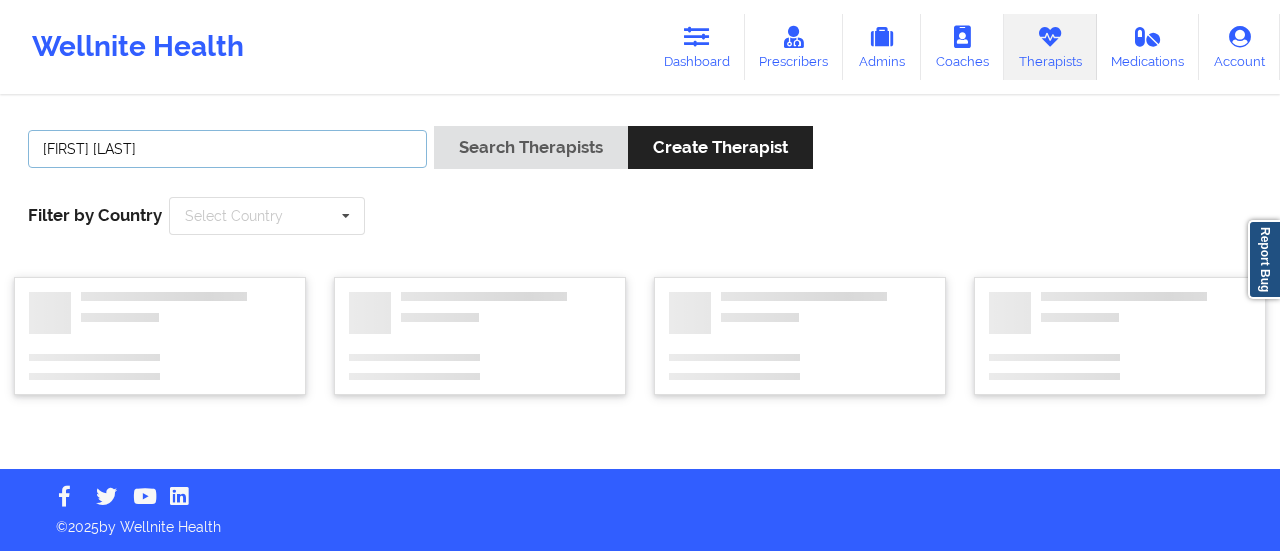 type on "[FIRST] [LAST]" 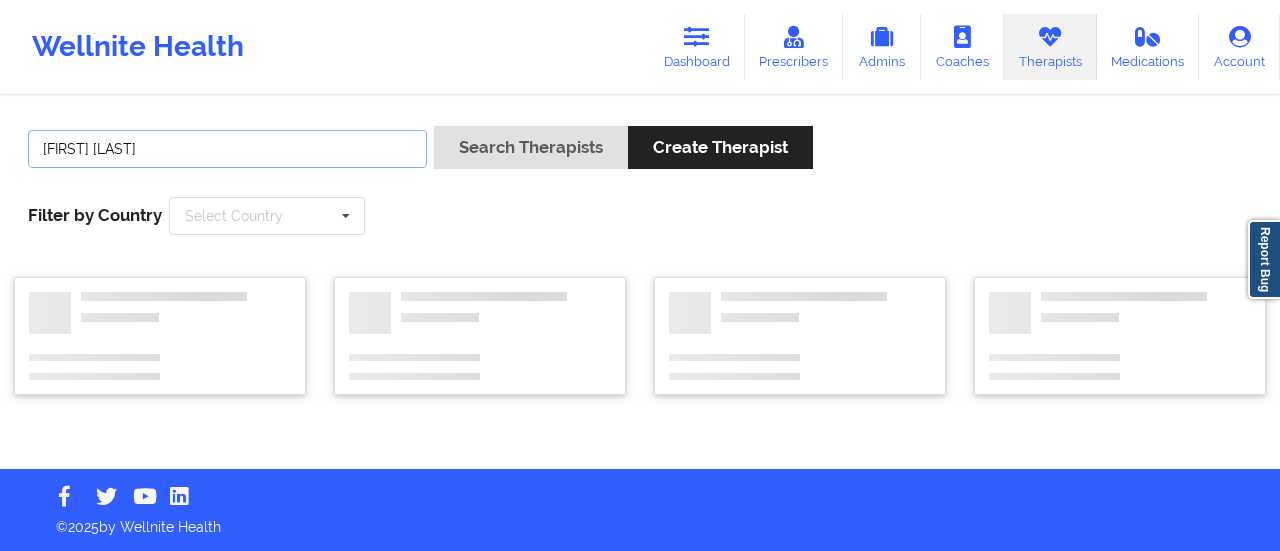 click on "Search Therapists" at bounding box center [531, 147] 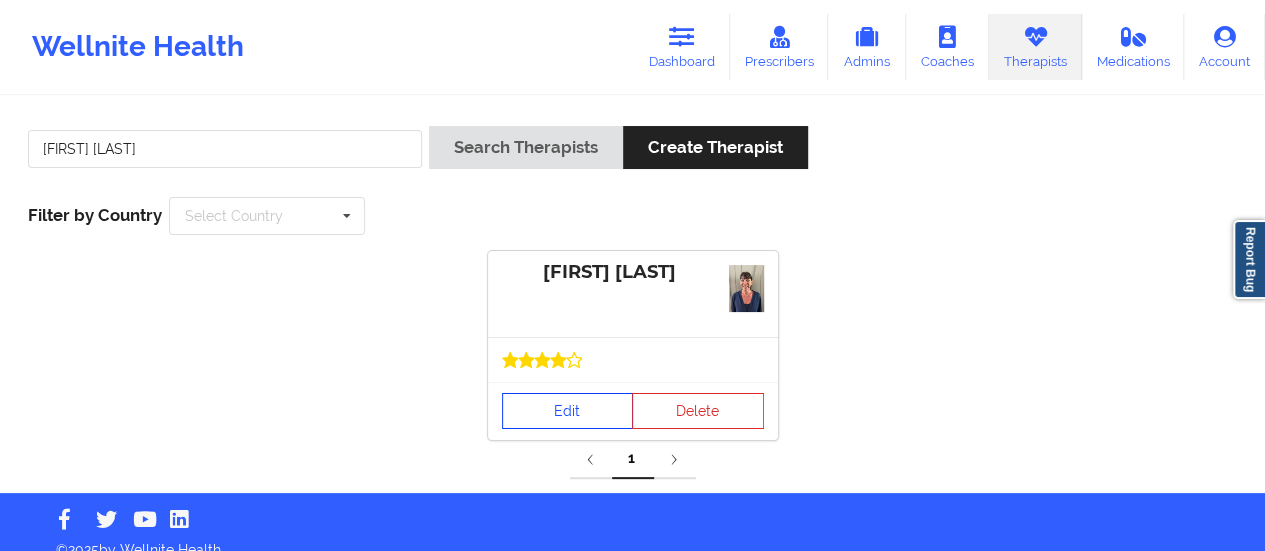 click on "Edit" at bounding box center (568, 411) 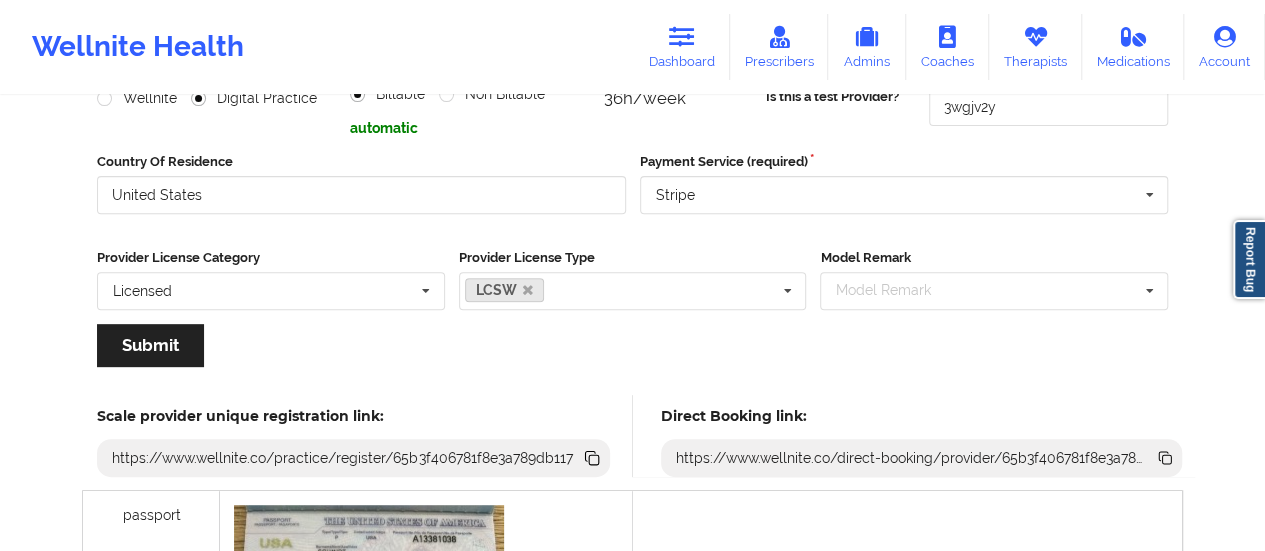 scroll, scrollTop: 456, scrollLeft: 0, axis: vertical 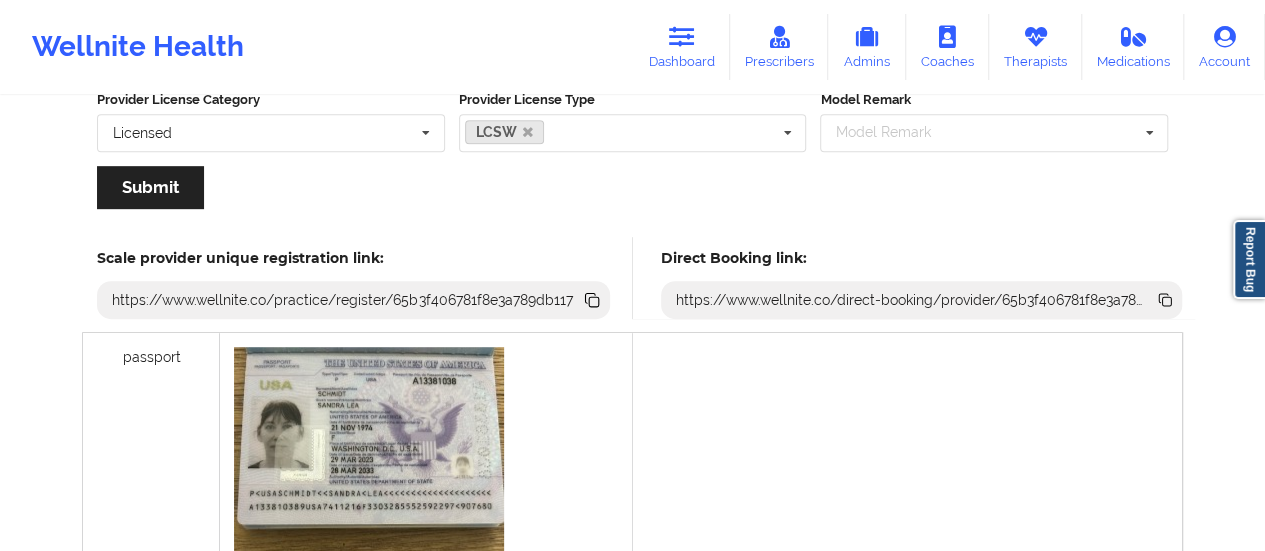 click 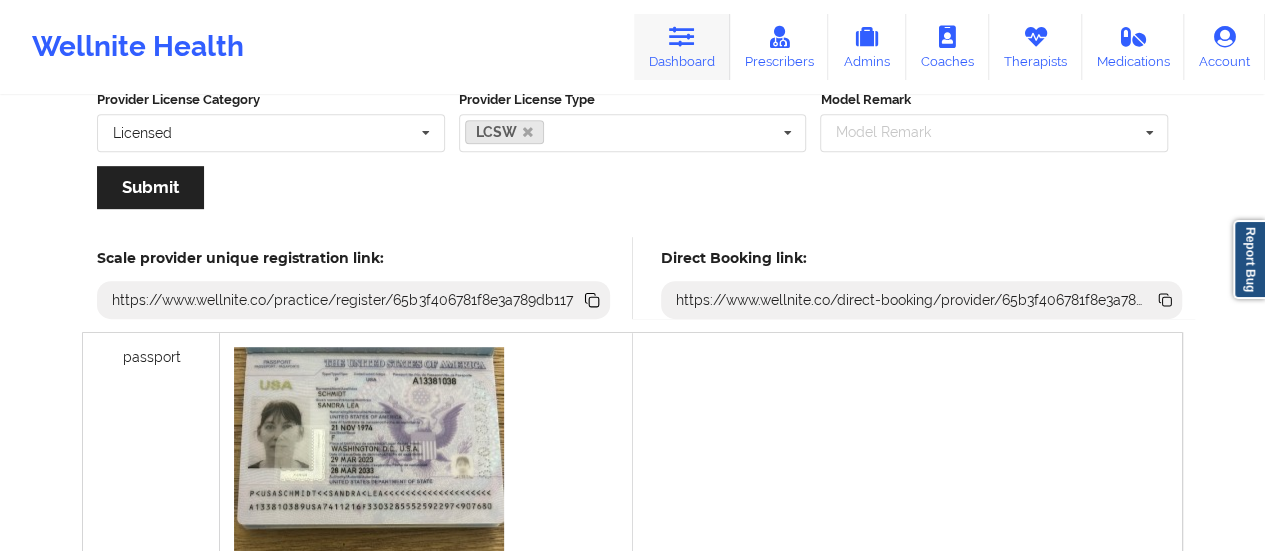 click on "Dashboard" at bounding box center (682, 47) 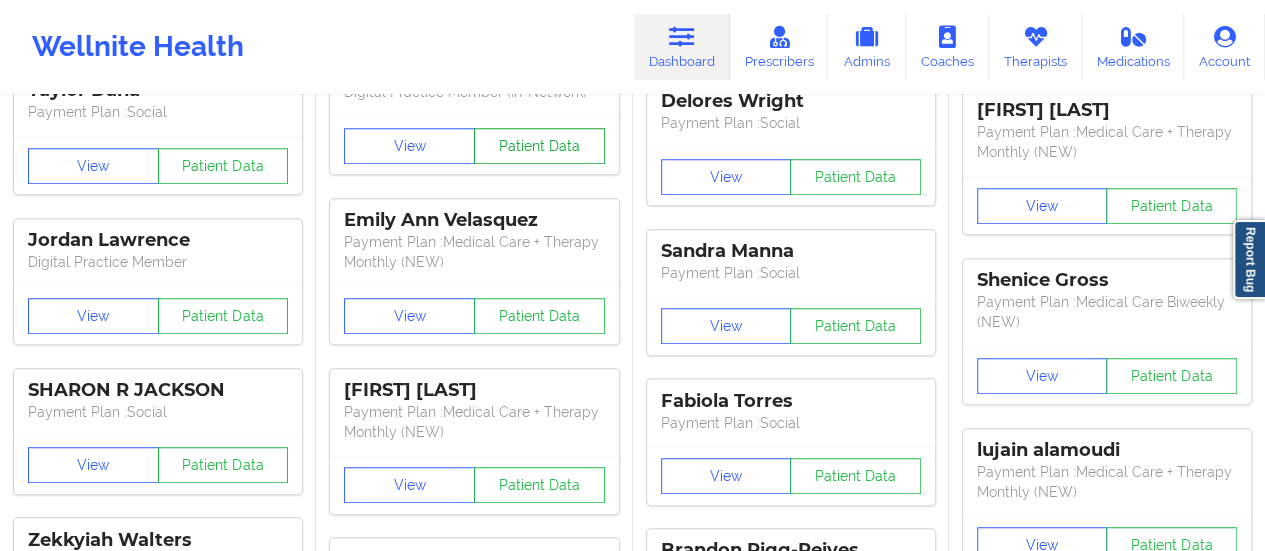 scroll, scrollTop: 0, scrollLeft: 0, axis: both 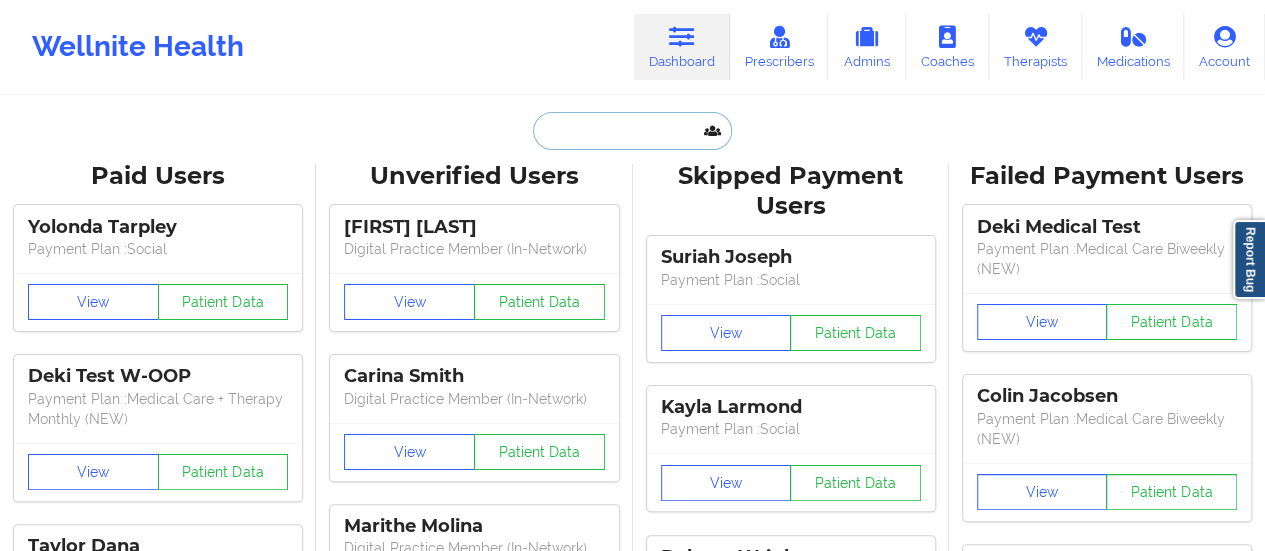 click at bounding box center [632, 131] 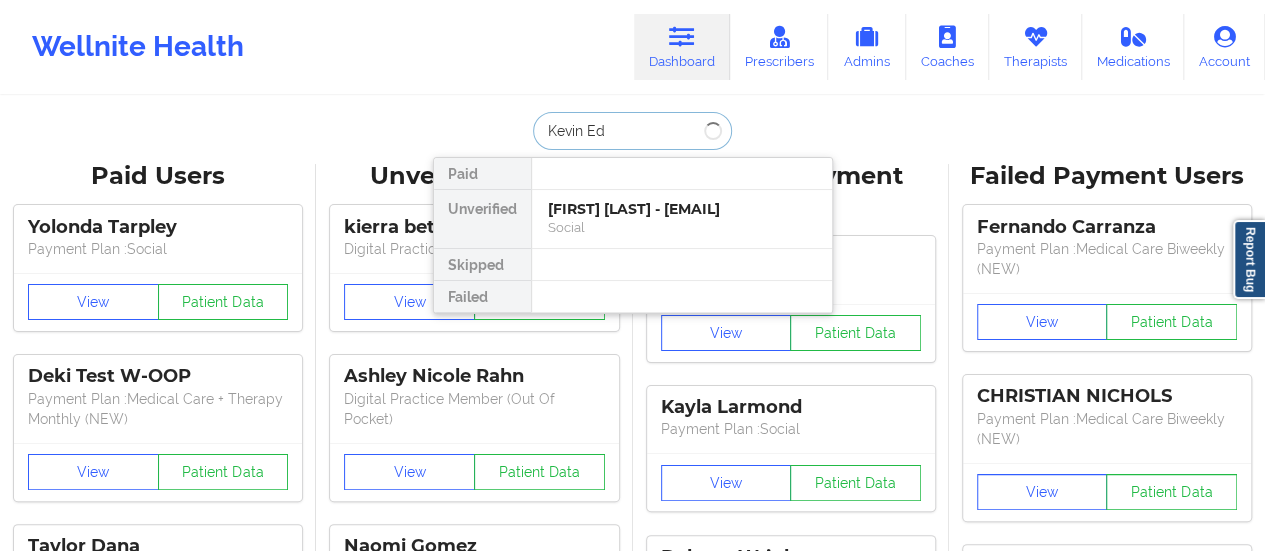 type on "[FIRST] [LAST]" 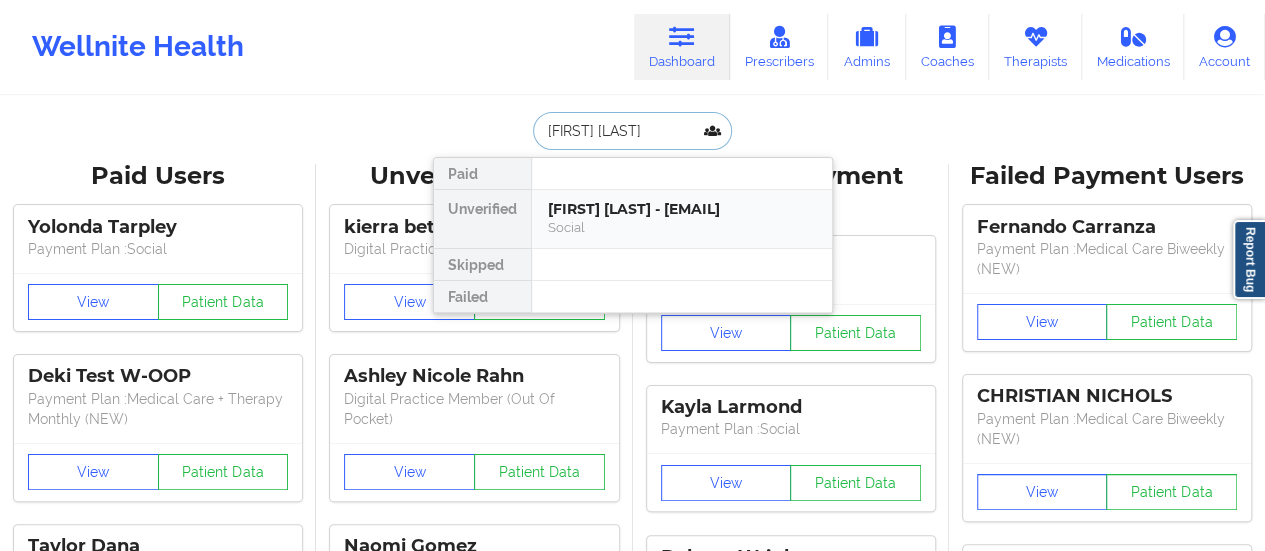 click on "[FIRST] [LAST] - [EMAIL]" at bounding box center (682, 209) 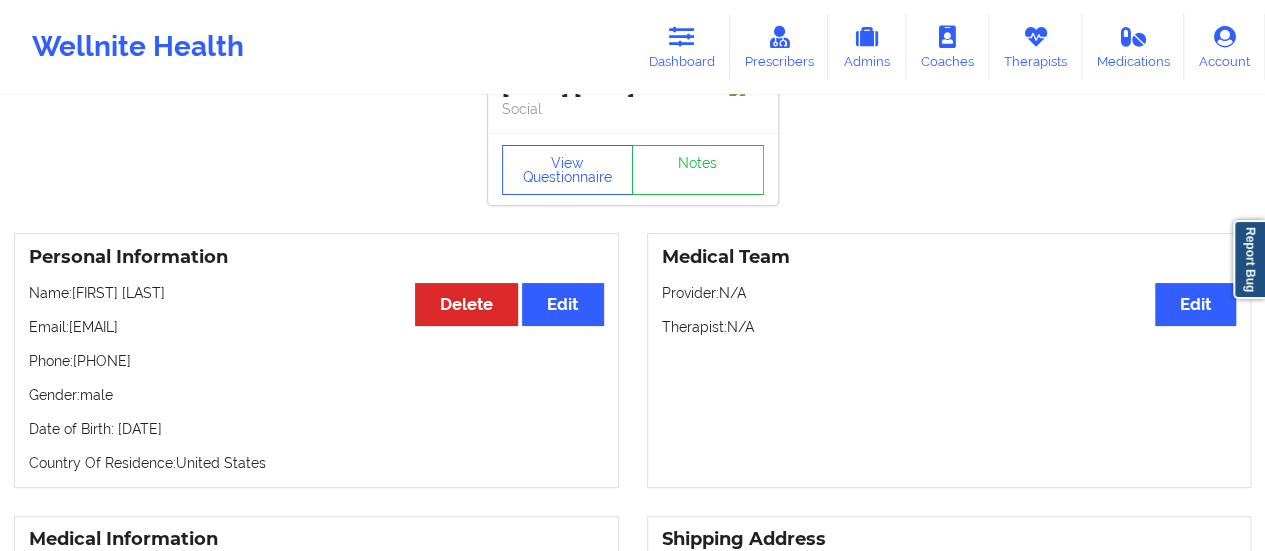 scroll, scrollTop: 0, scrollLeft: 0, axis: both 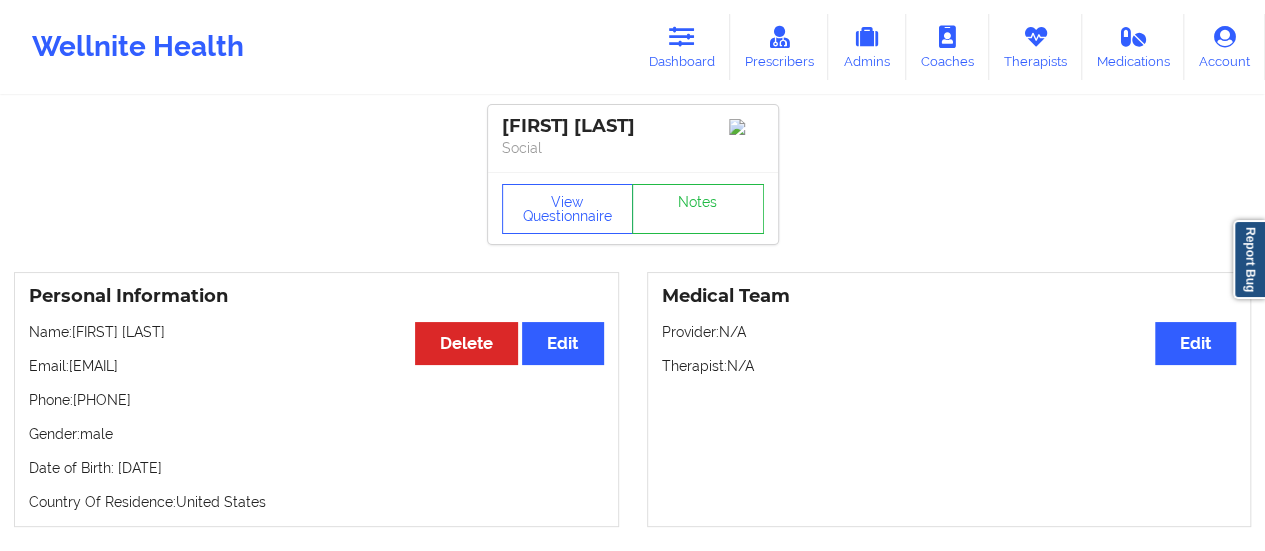 click on "Name: [FIRST] [LAST] Email: [EMAIL] Phone: [PHONE] Gender: male Date of Birth: [DATE] Country Of Residence: United States Medical Team Edit Provider: N/A Therapist: N/A Medical Information Edit Current Medications: N/A Allergies: N/A Shipping Address Edit Address: [NUMBER] [STREET], [CITY], [POSTAL_CODE], [STATE], United States. Medical Co-pay/insur responsibility Edit Current session (one time charge): N/A Recurring co-pay charge - all prescriber sessions : N/A Recurring co-pay charge - prescriber 10 min : N/A Recurring co-pay charge - prescriber 30 min : N/A Therapy Co-pay/insur responsibility Edit Current session (one time charge): N/A Recurring co-pay charge - all therapy sessions : N/A Recurring co-pay charge - therapy 30 min : N/A Recurring co-pay charge - therapy 45 min : N/A Recurring co-pay charge - therapy 60 min : N/A State of Residence Edit State: [STATE] Insurance Address" at bounding box center [632, 999] 